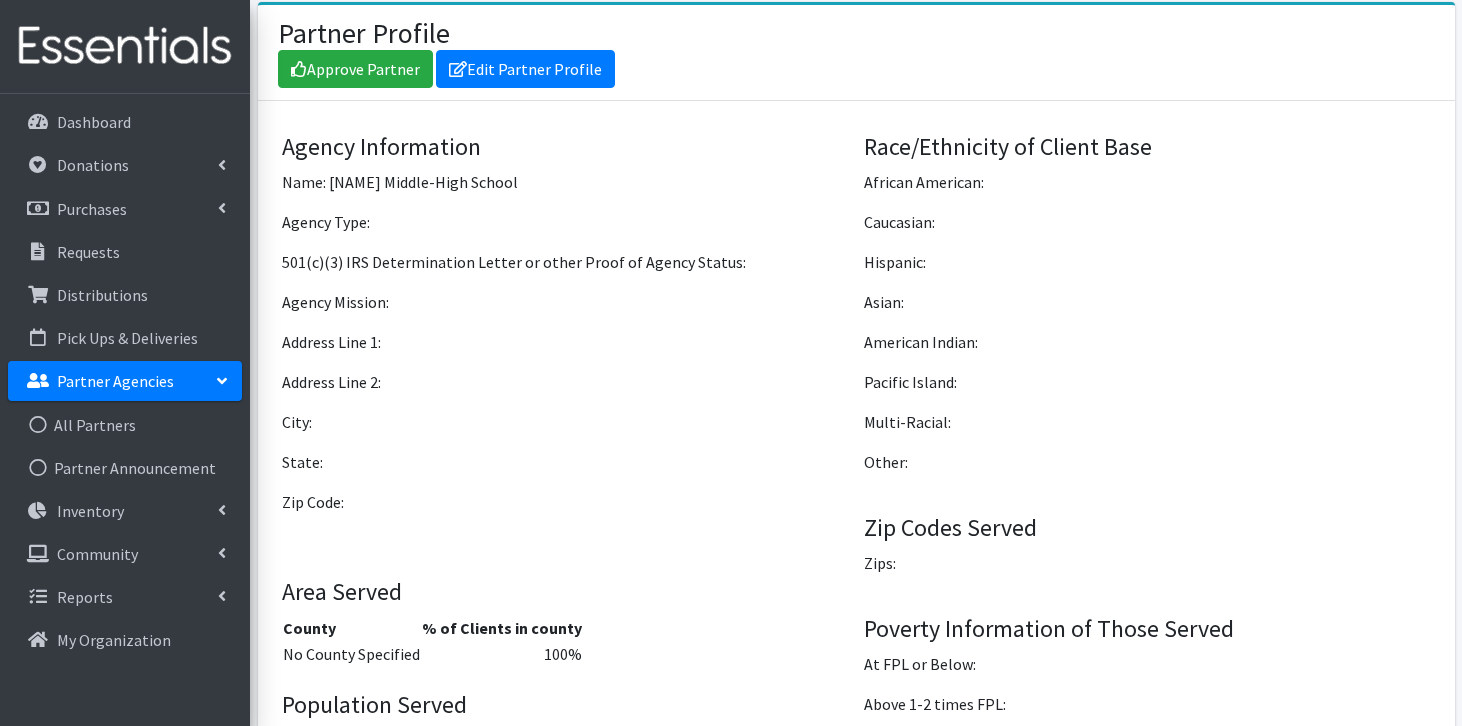 scroll, scrollTop: 1440, scrollLeft: 0, axis: vertical 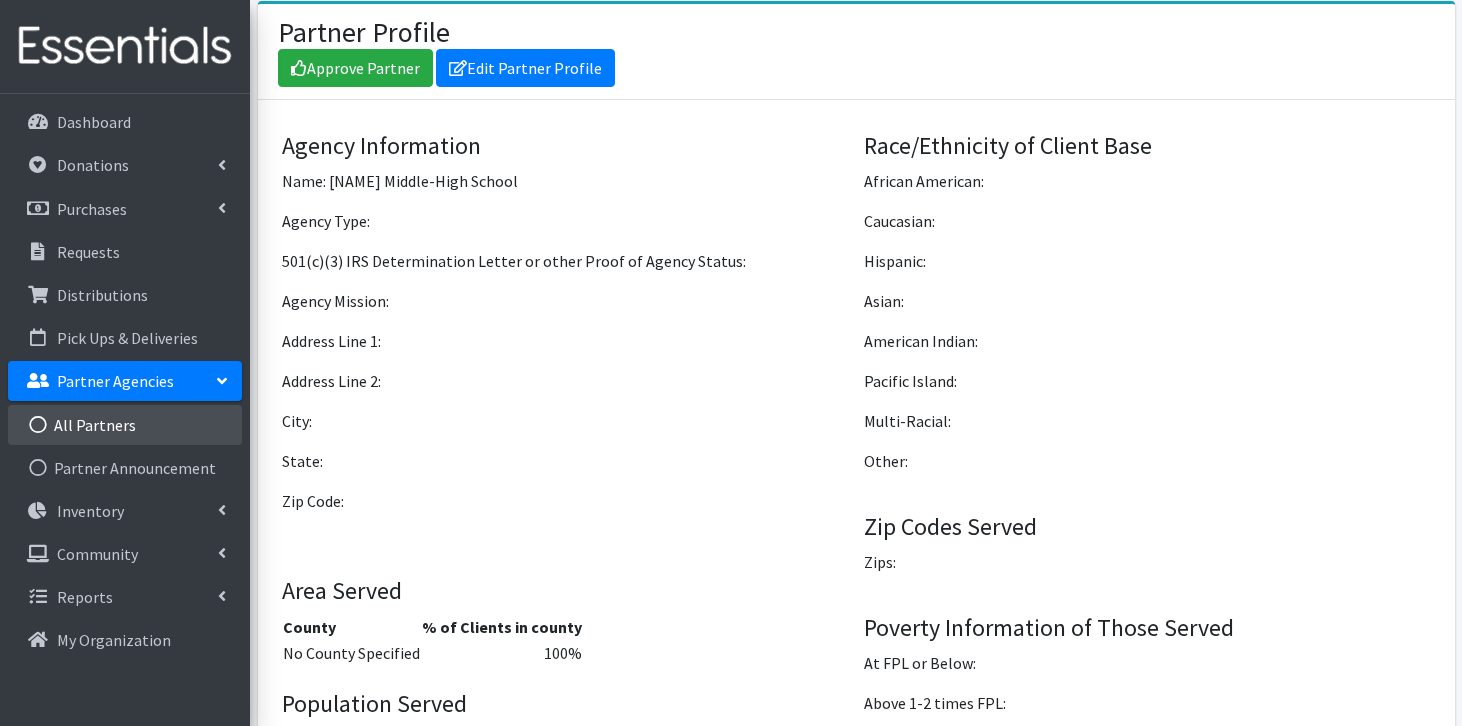 click on "All Partners" at bounding box center (125, 425) 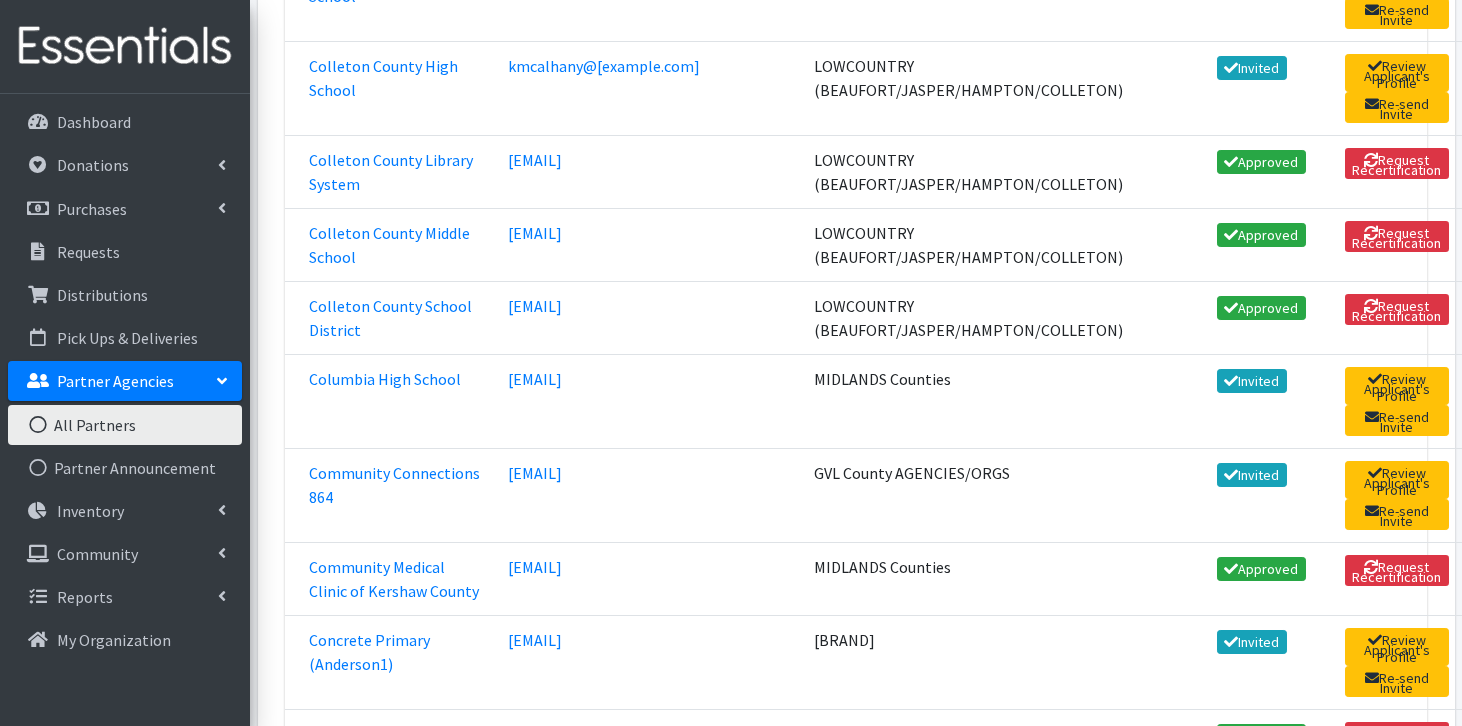 scroll, scrollTop: 28676, scrollLeft: 0, axis: vertical 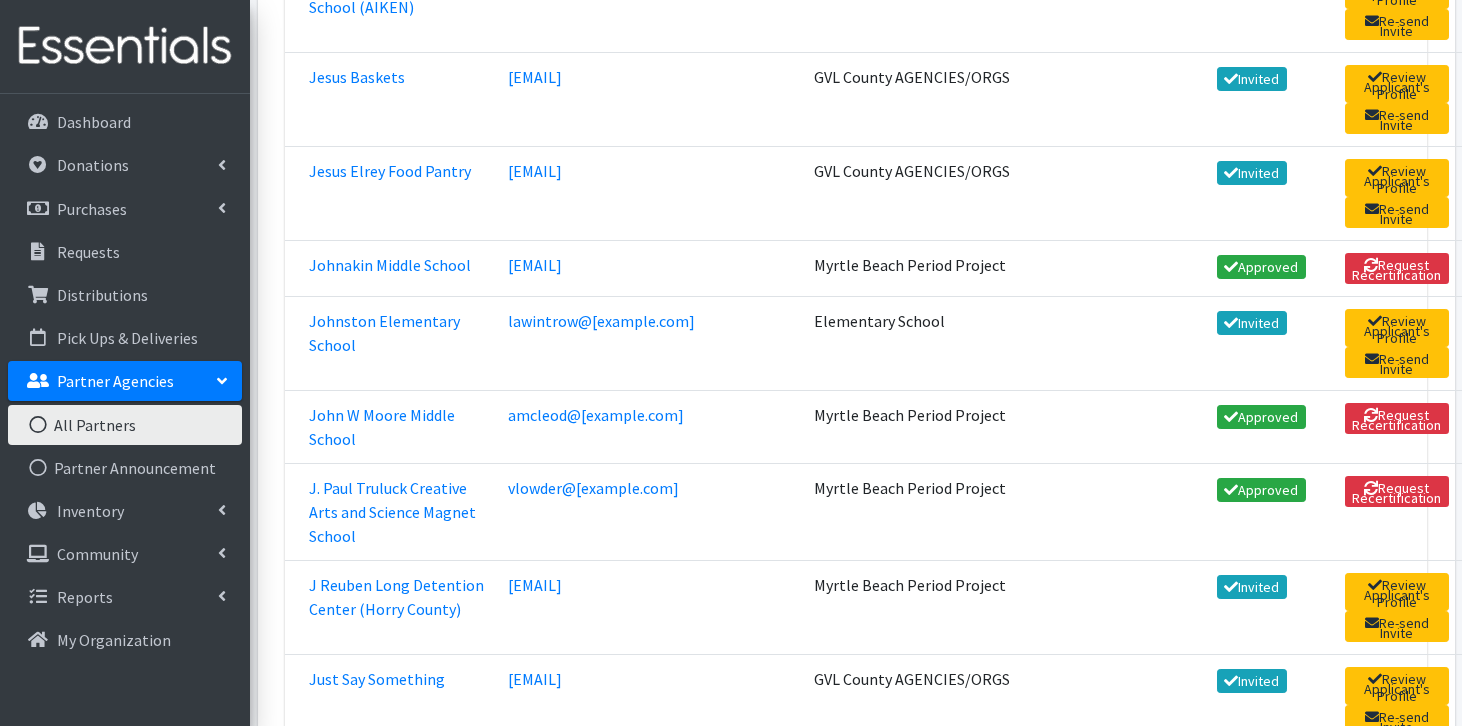 click on "Review Applicant's Profile" at bounding box center (1397, -1336) 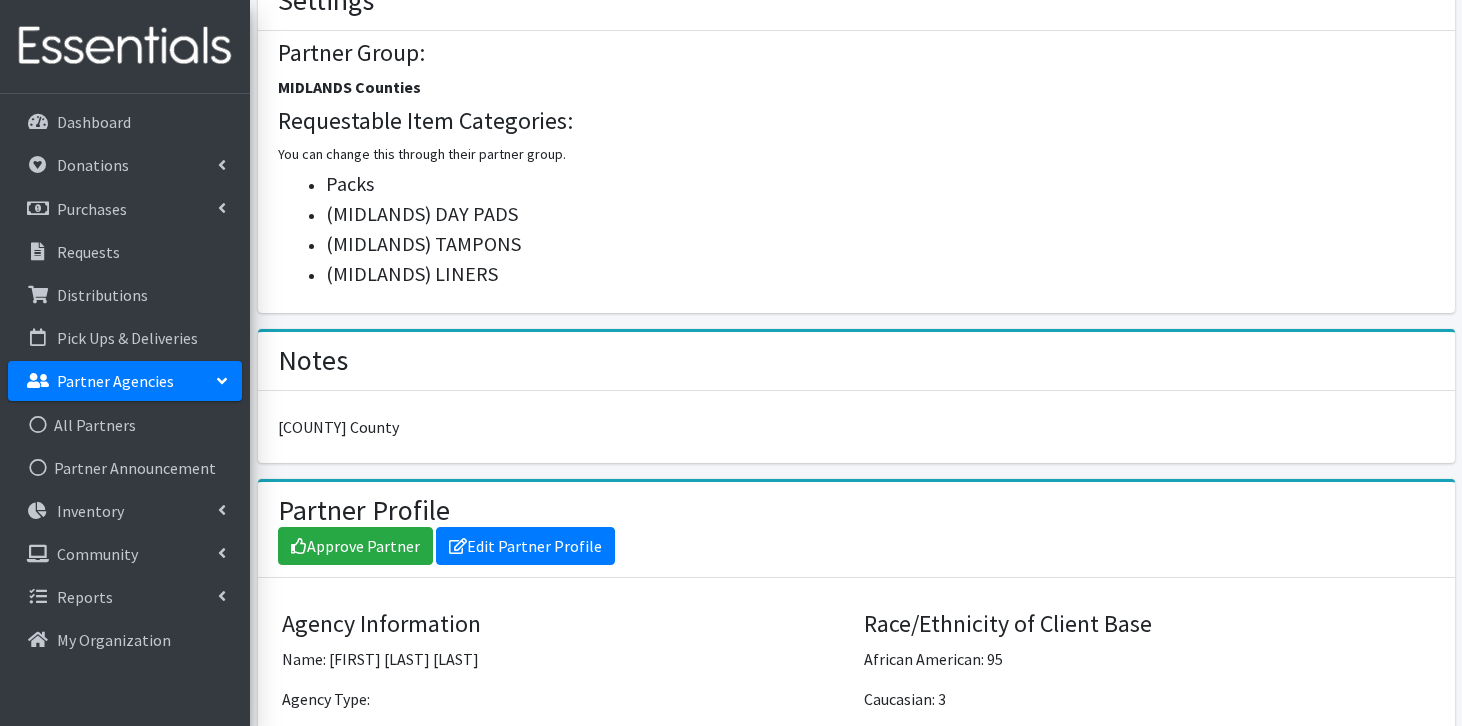 scroll, scrollTop: 957, scrollLeft: 0, axis: vertical 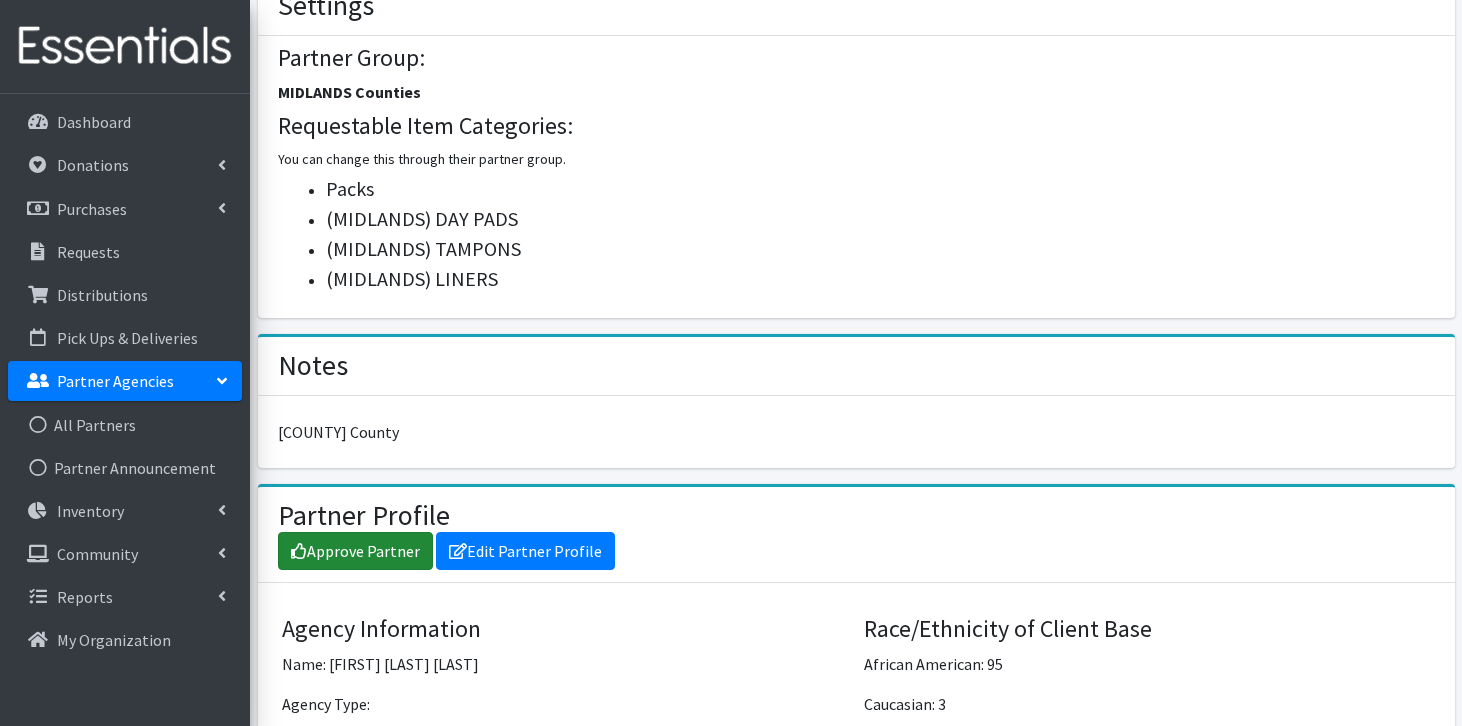 click on "Approve Partner" at bounding box center [355, 551] 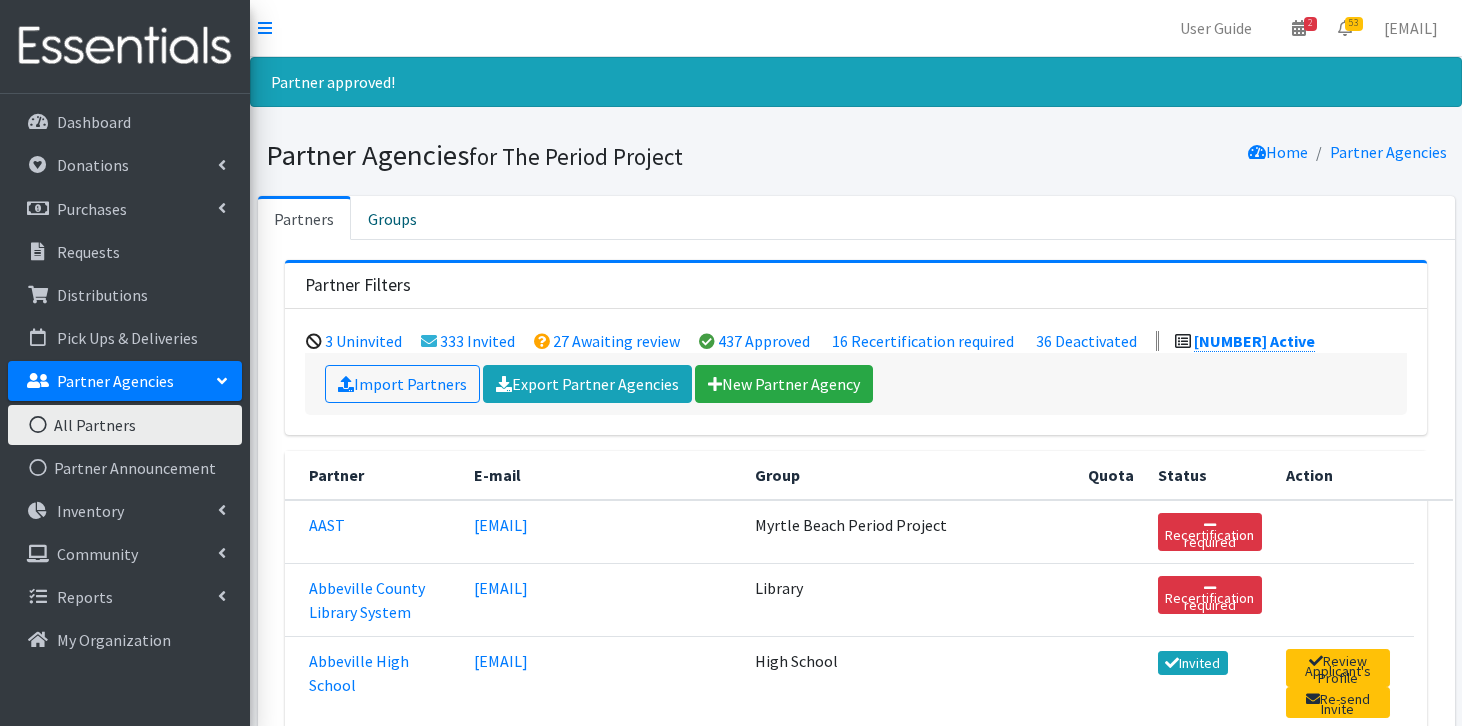 scroll, scrollTop: 0, scrollLeft: 0, axis: both 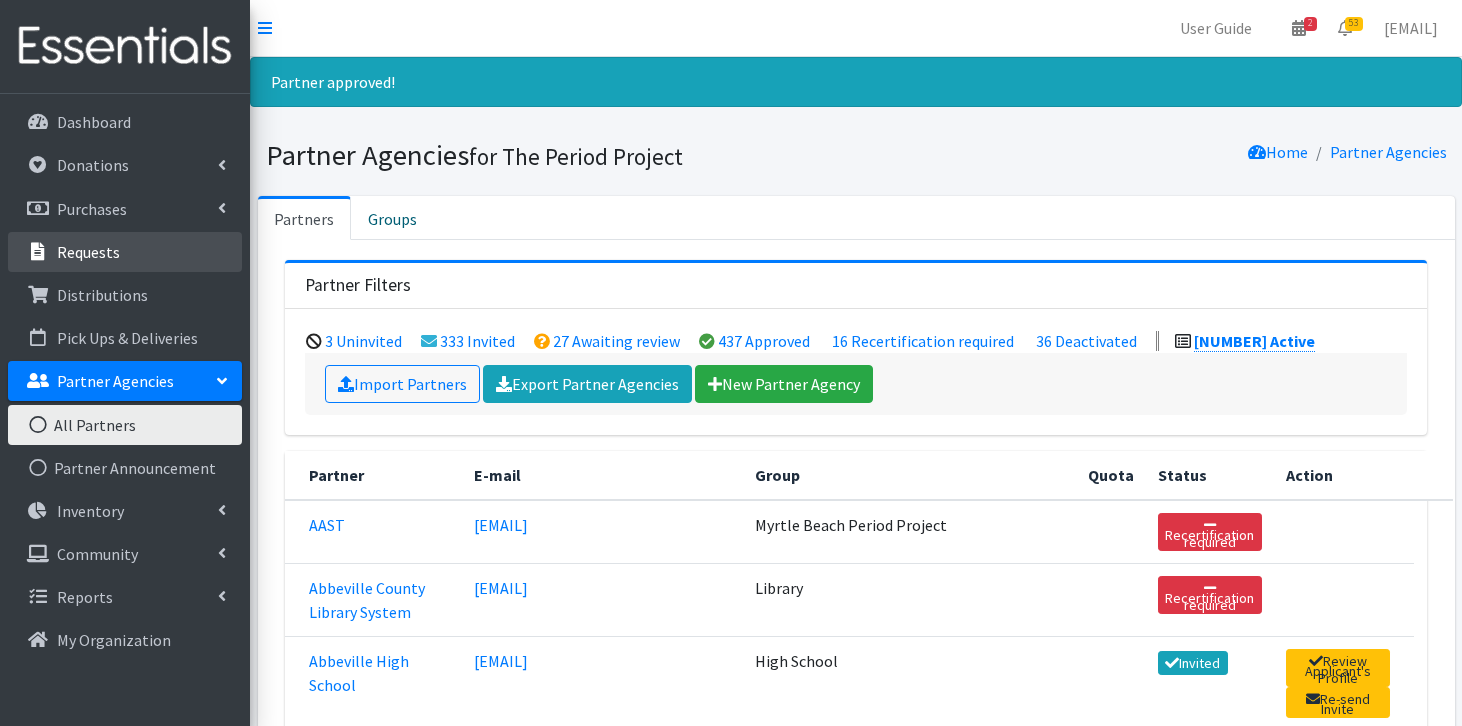 click on "Requests" at bounding box center [125, 252] 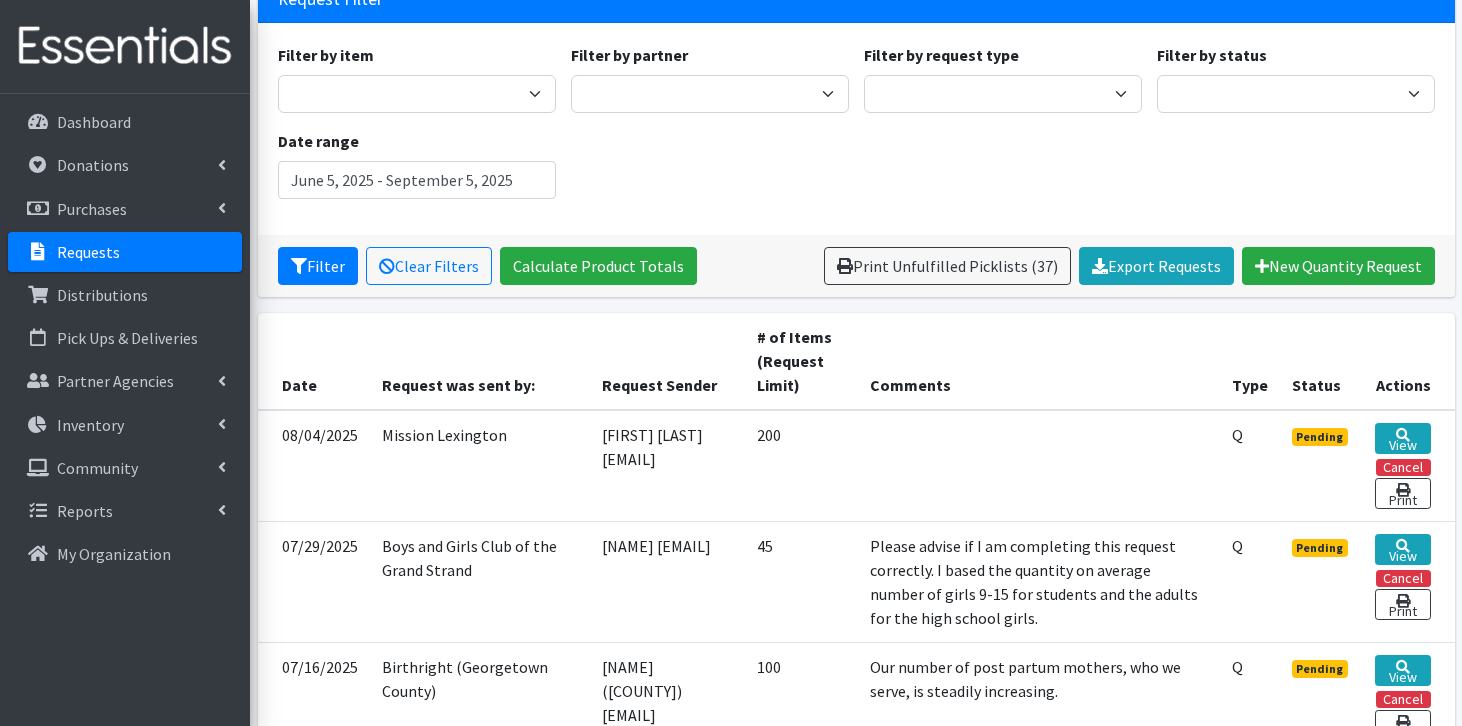 scroll, scrollTop: 154, scrollLeft: 0, axis: vertical 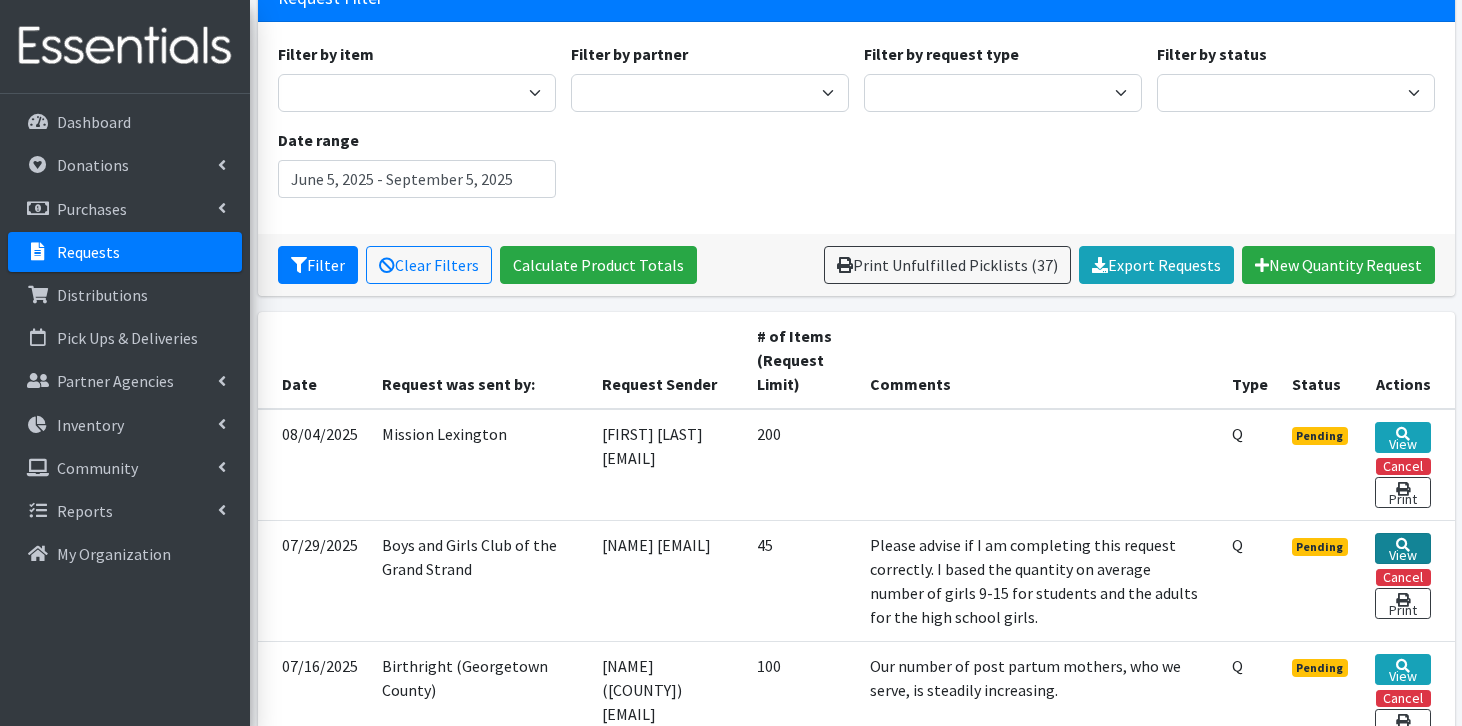 click on "View" at bounding box center [1402, 548] 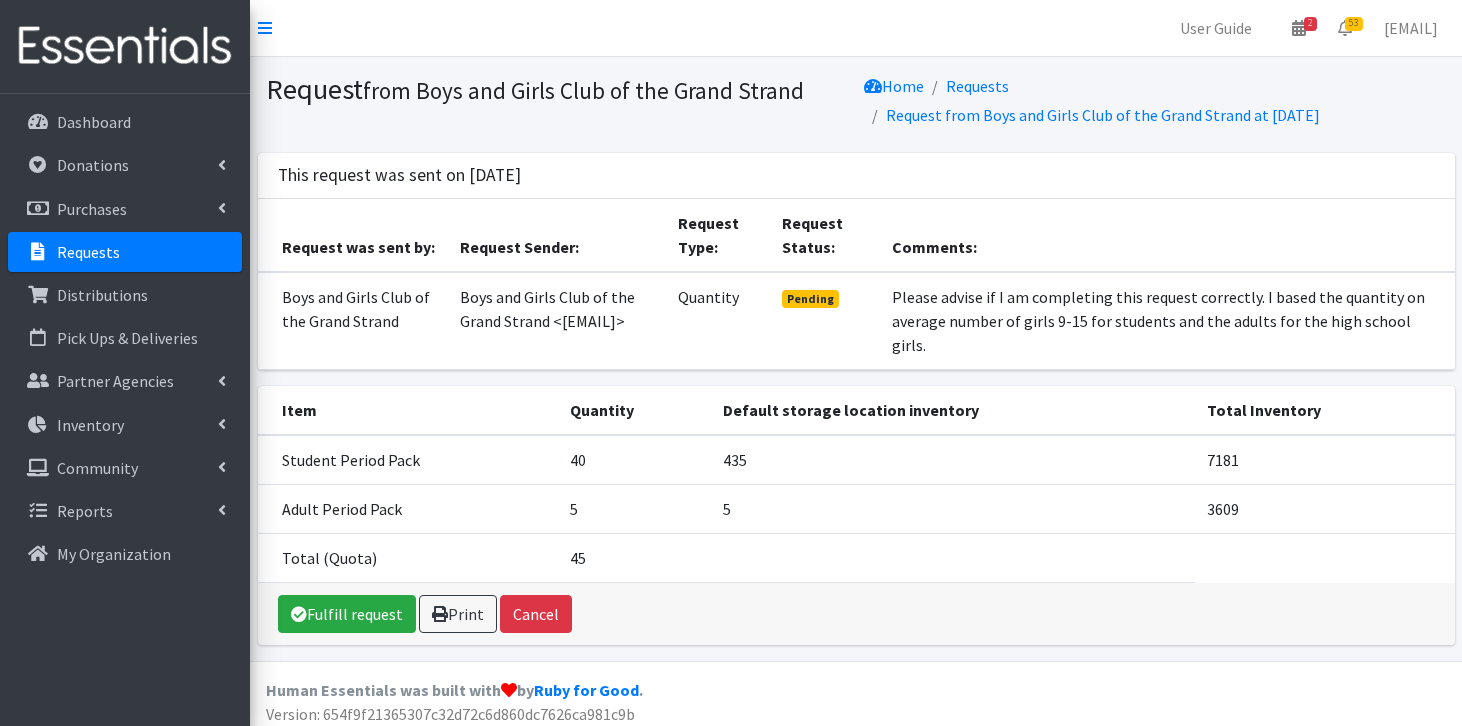 scroll, scrollTop: 0, scrollLeft: 0, axis: both 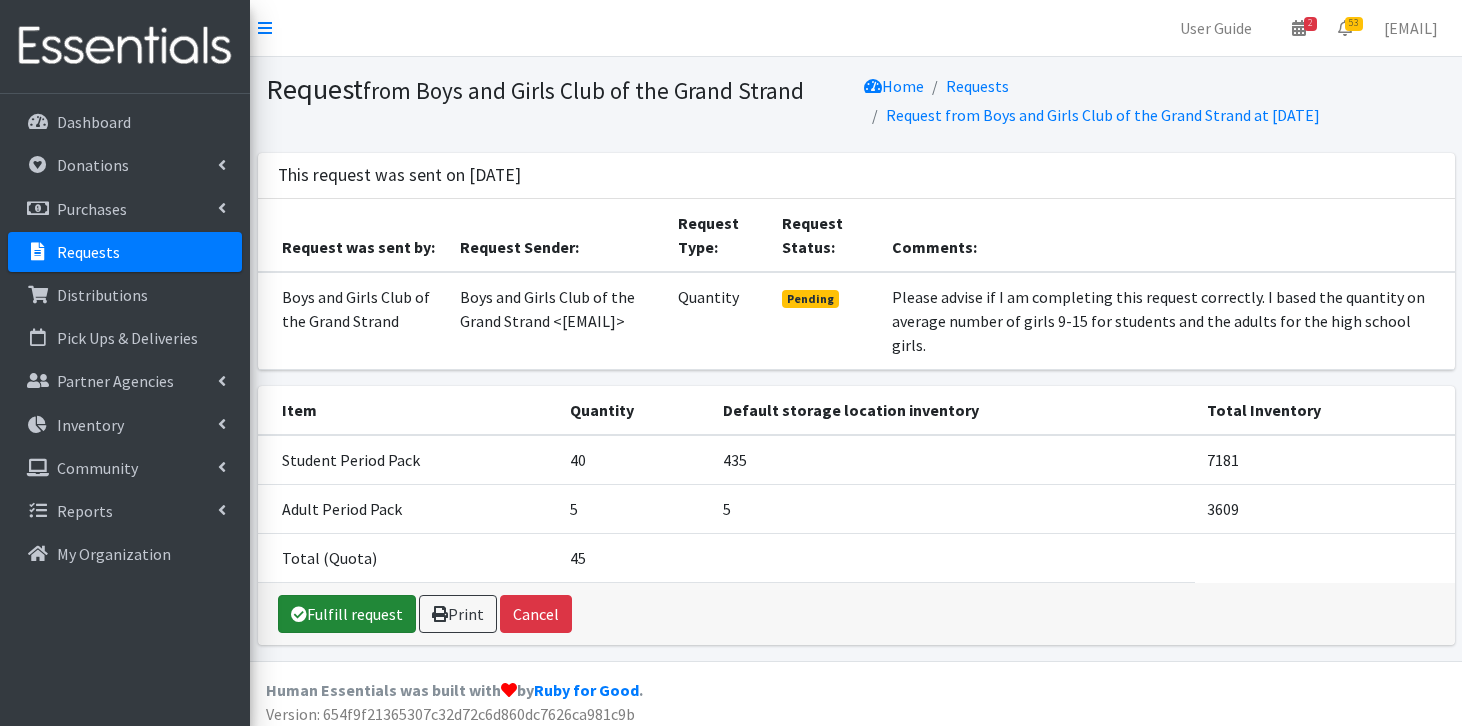 click on "Fulfill request" at bounding box center [347, 614] 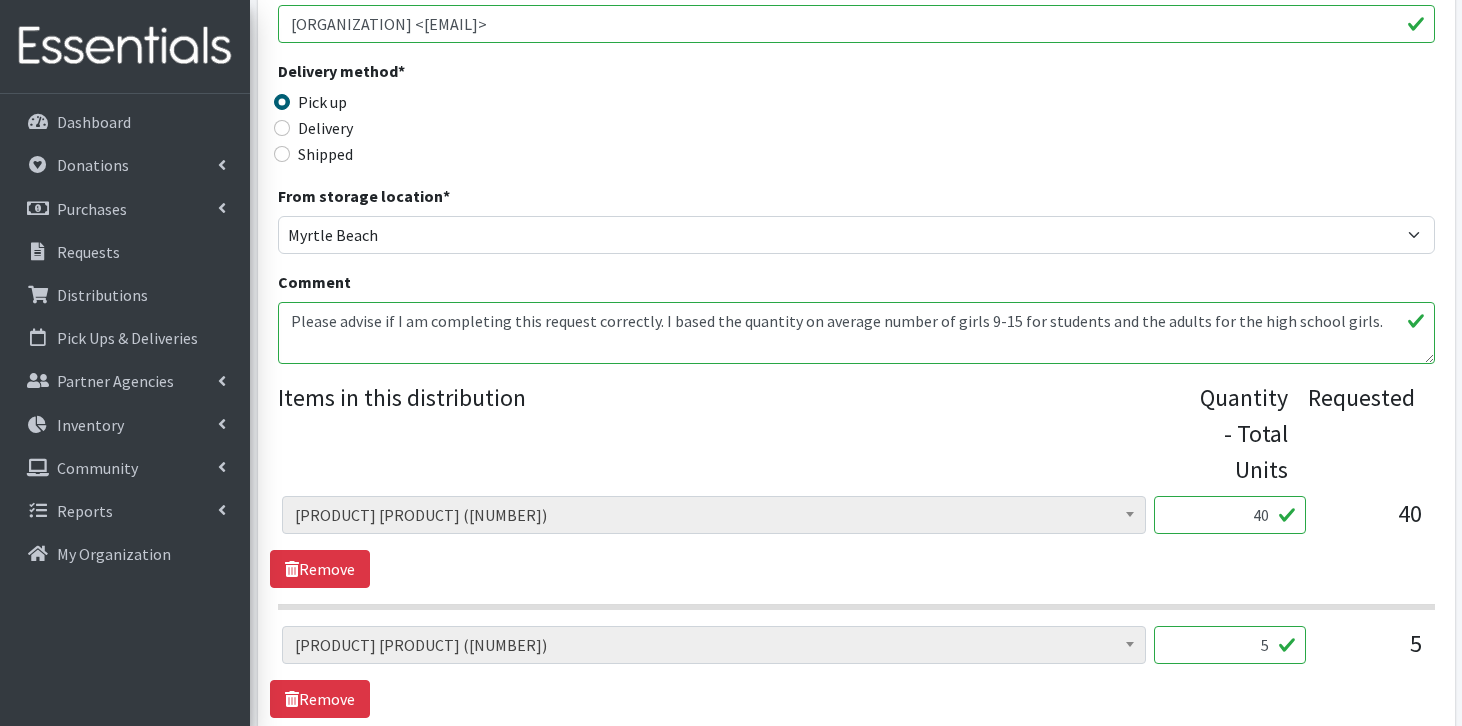scroll, scrollTop: 494, scrollLeft: 0, axis: vertical 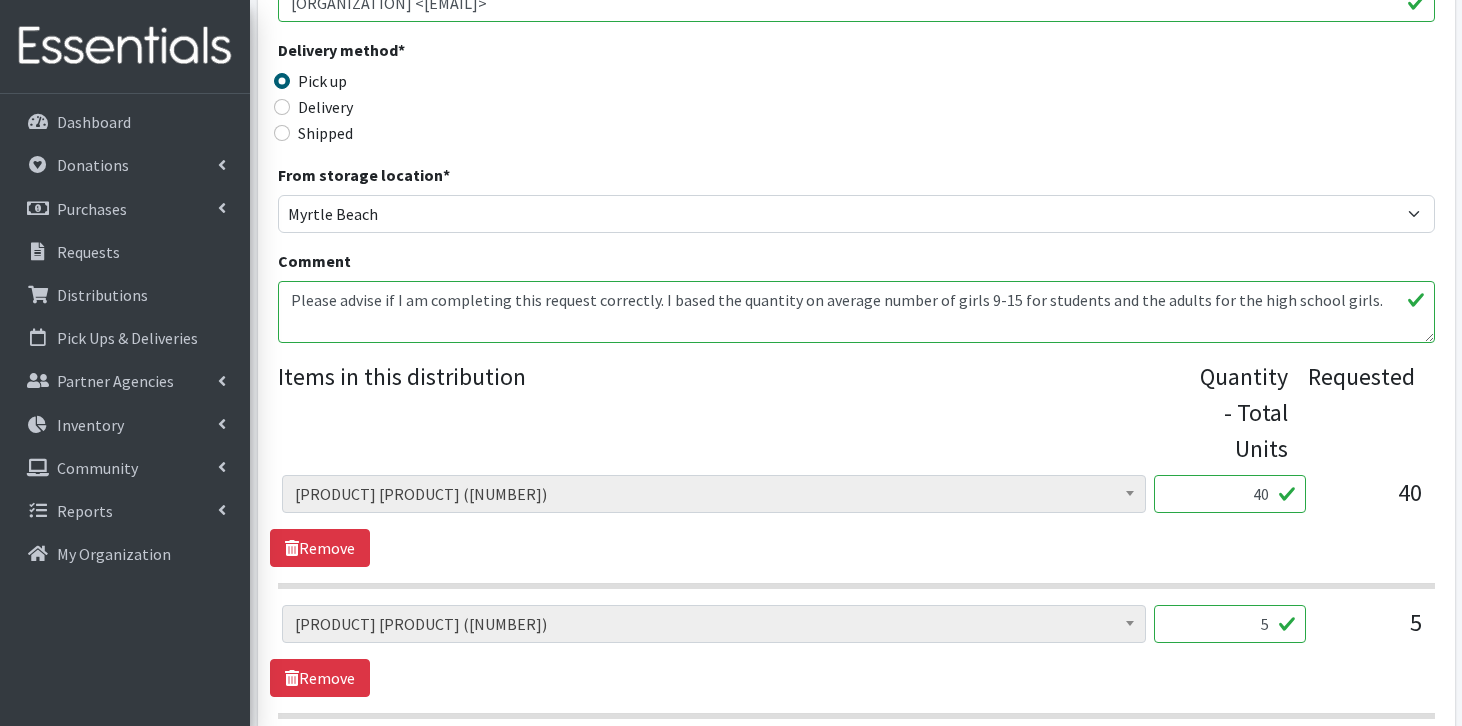 click on "40" at bounding box center (1230, 494) 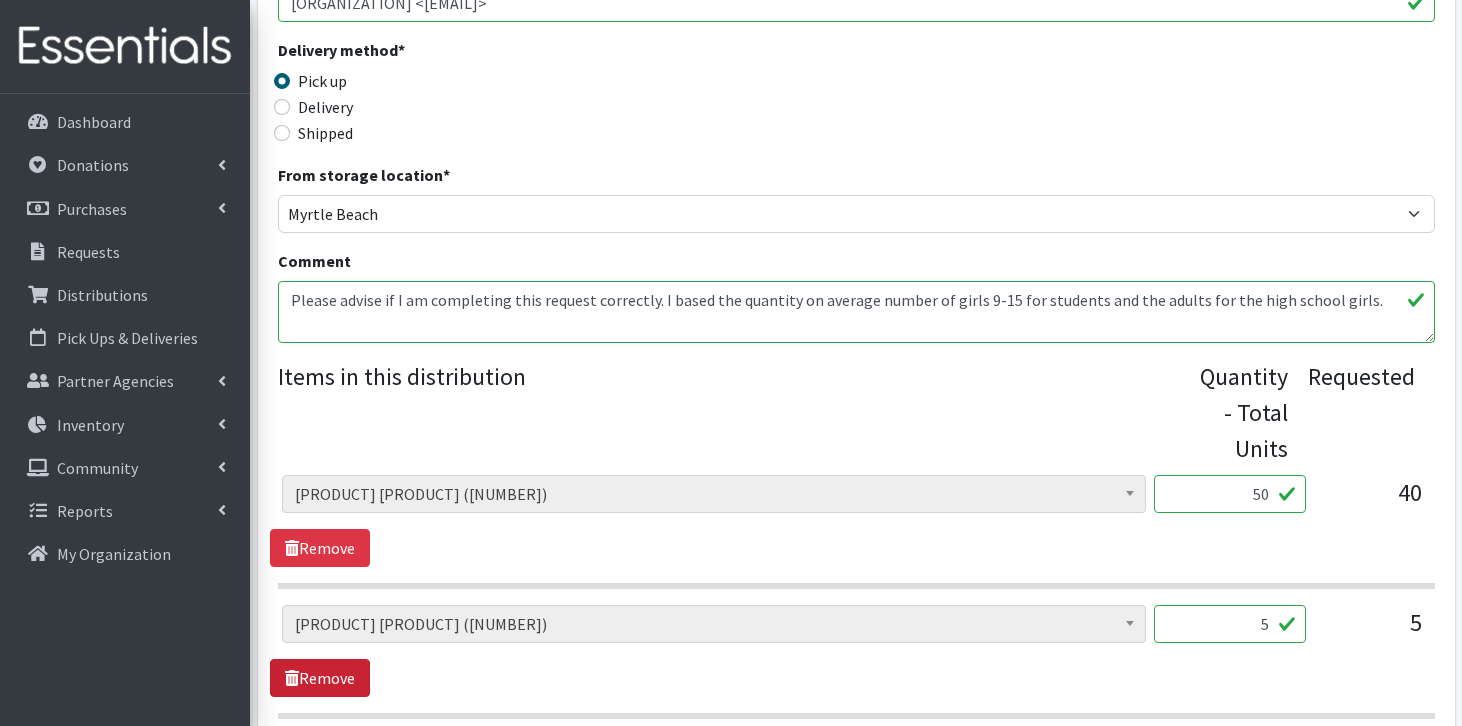 type on "50" 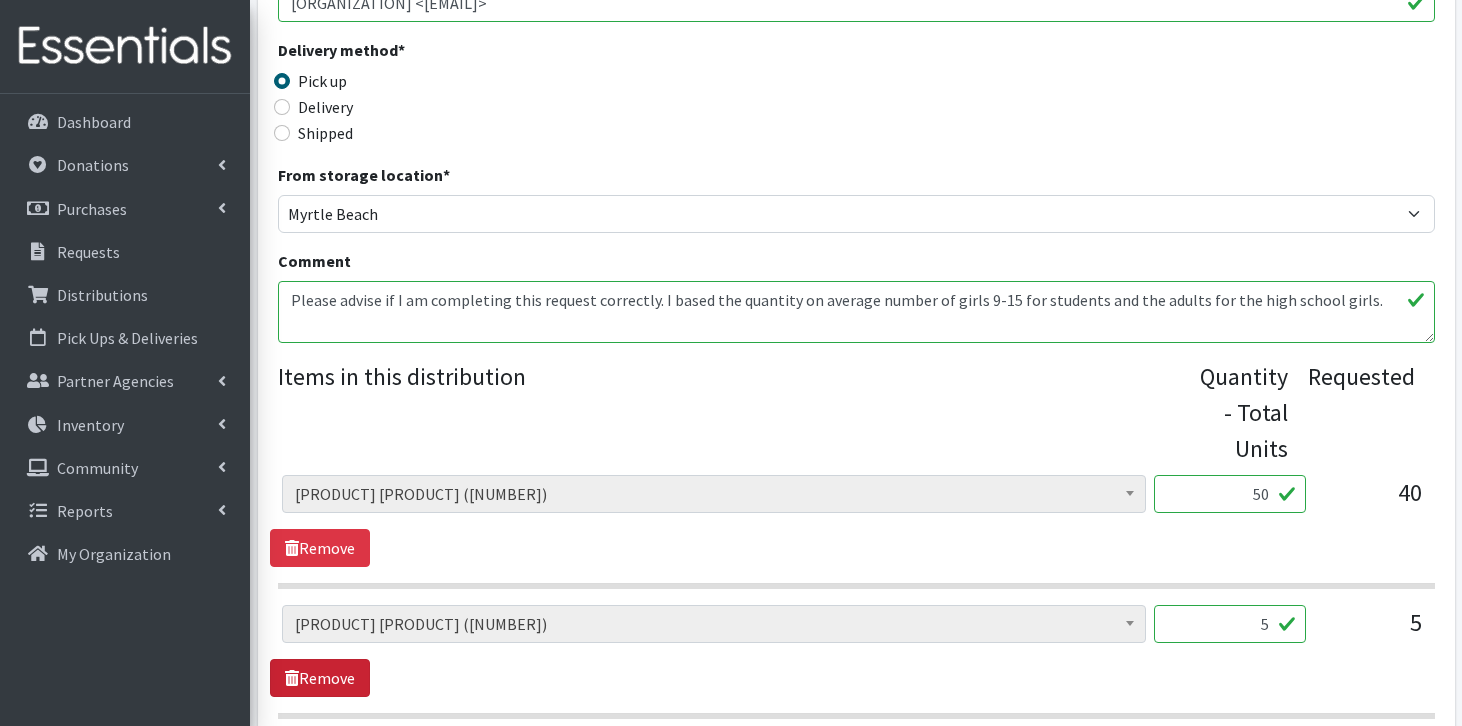 click on "Remove" at bounding box center (320, 678) 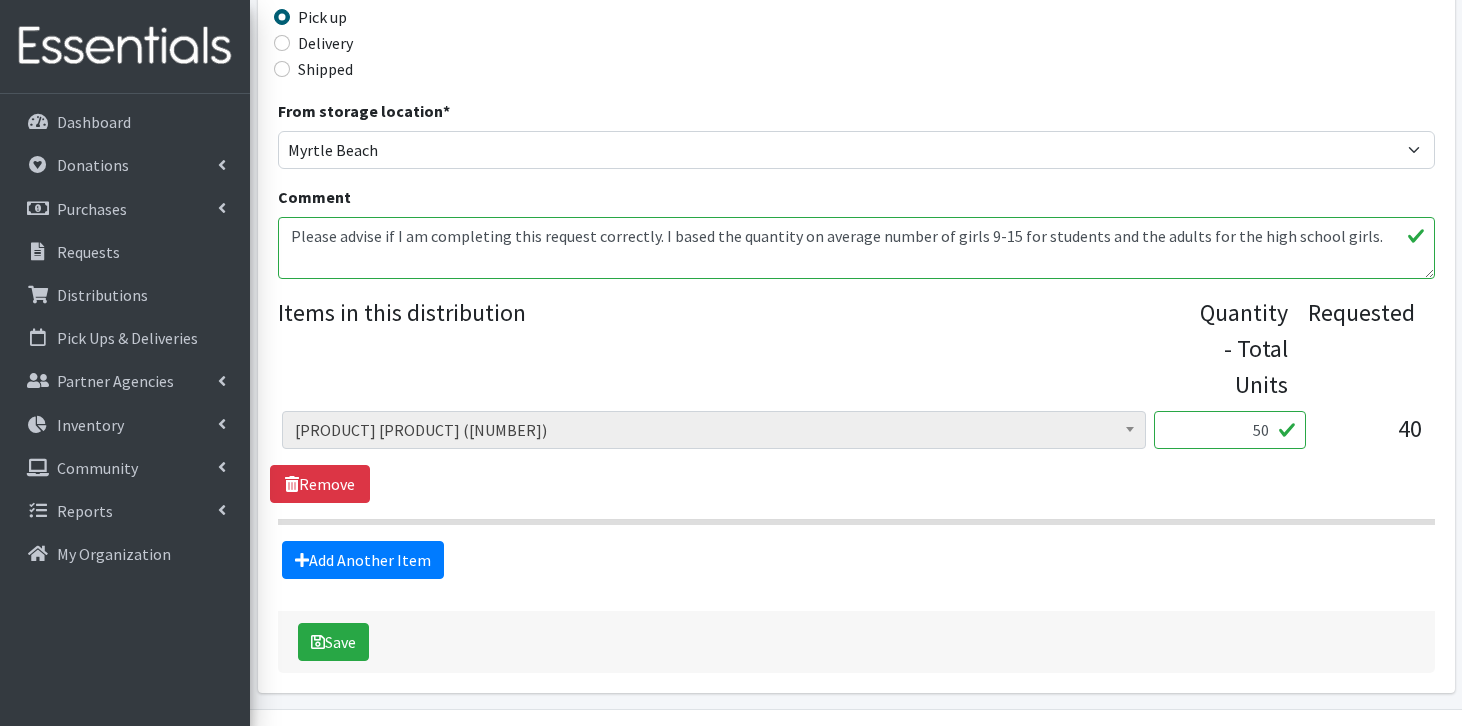 scroll, scrollTop: 590, scrollLeft: 0, axis: vertical 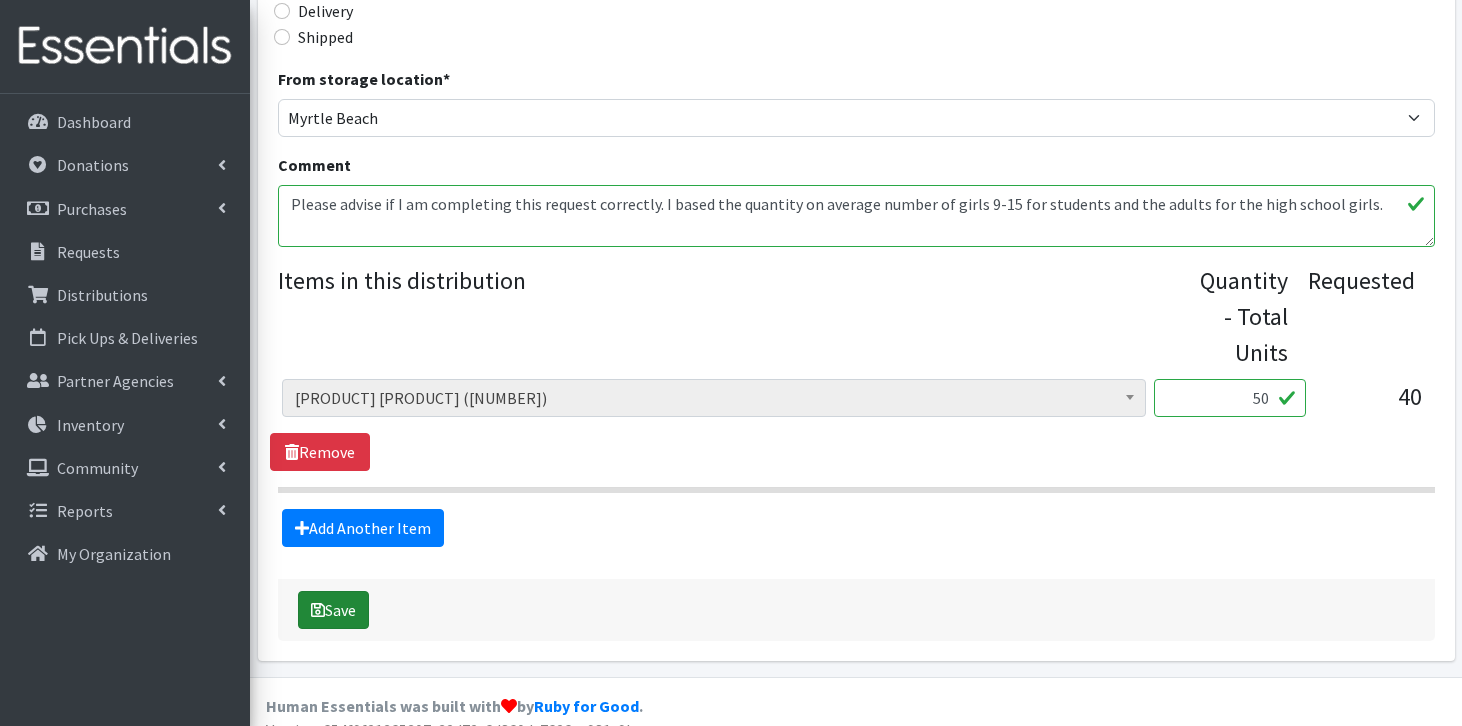 click on "Save" at bounding box center (333, 610) 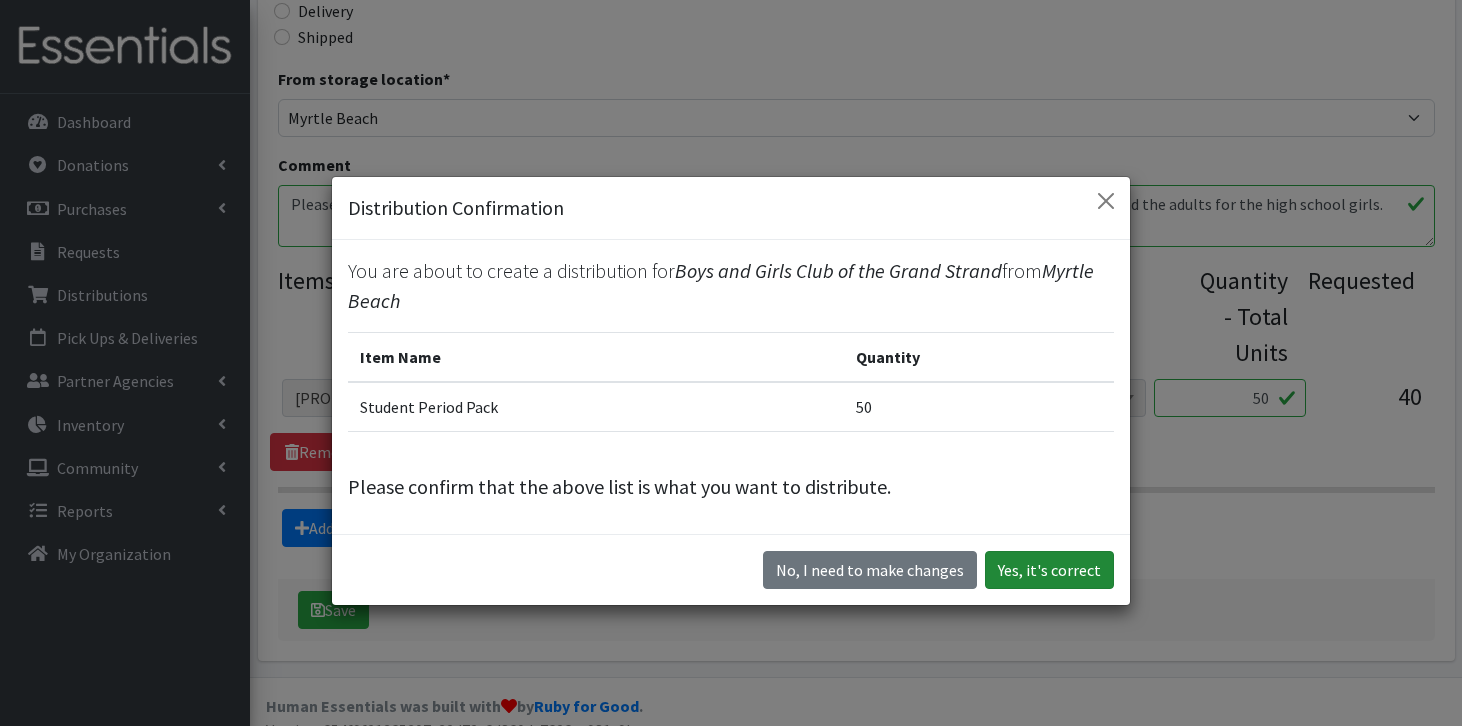 click on "Yes, it's correct" at bounding box center (1049, 570) 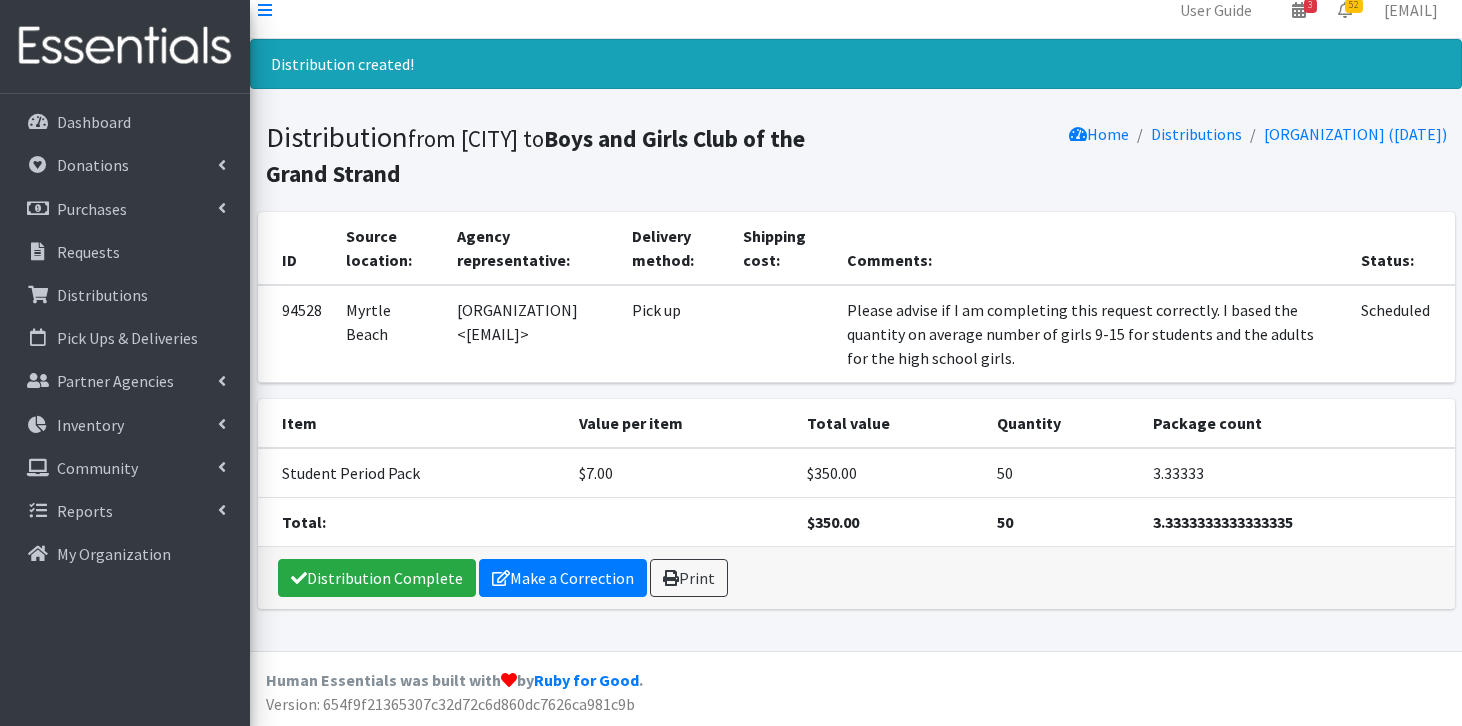 scroll, scrollTop: 0, scrollLeft: 0, axis: both 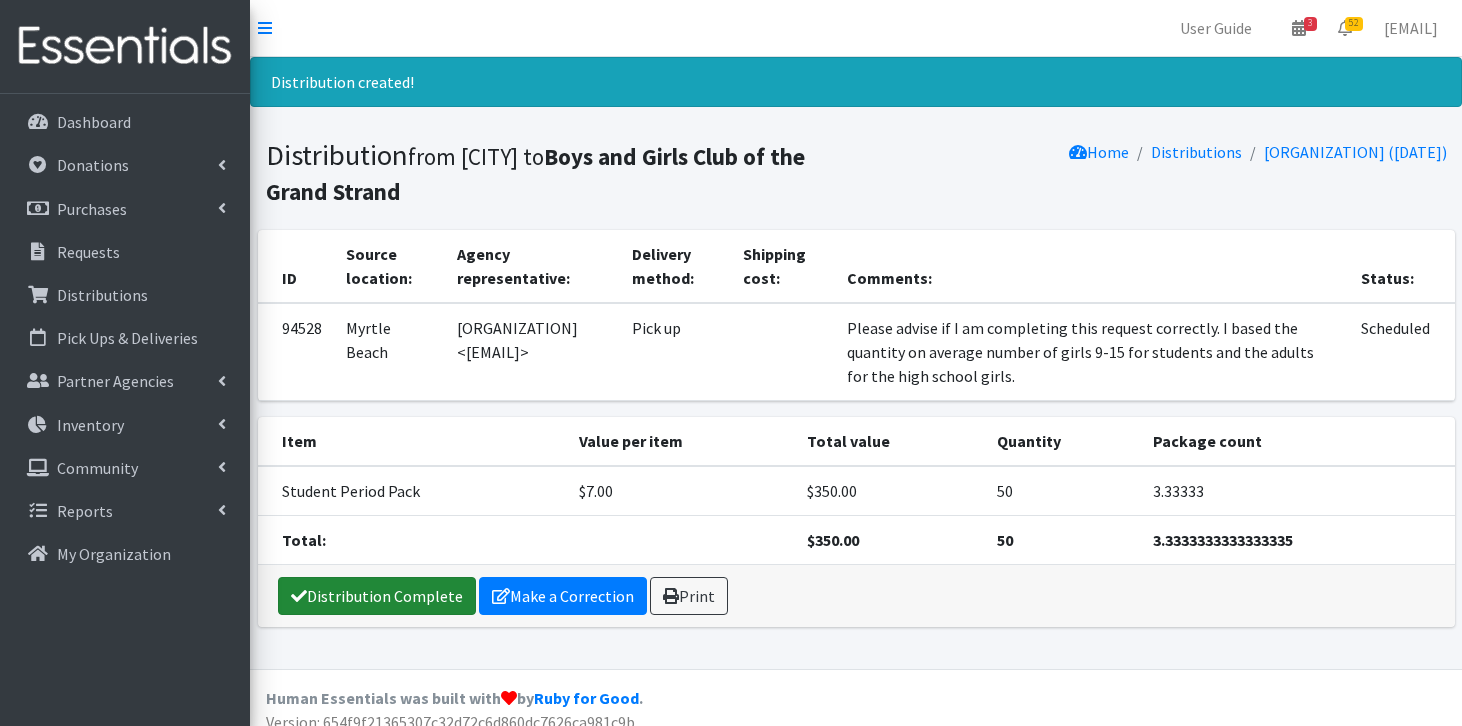 click on "Distribution Complete" at bounding box center (377, 596) 